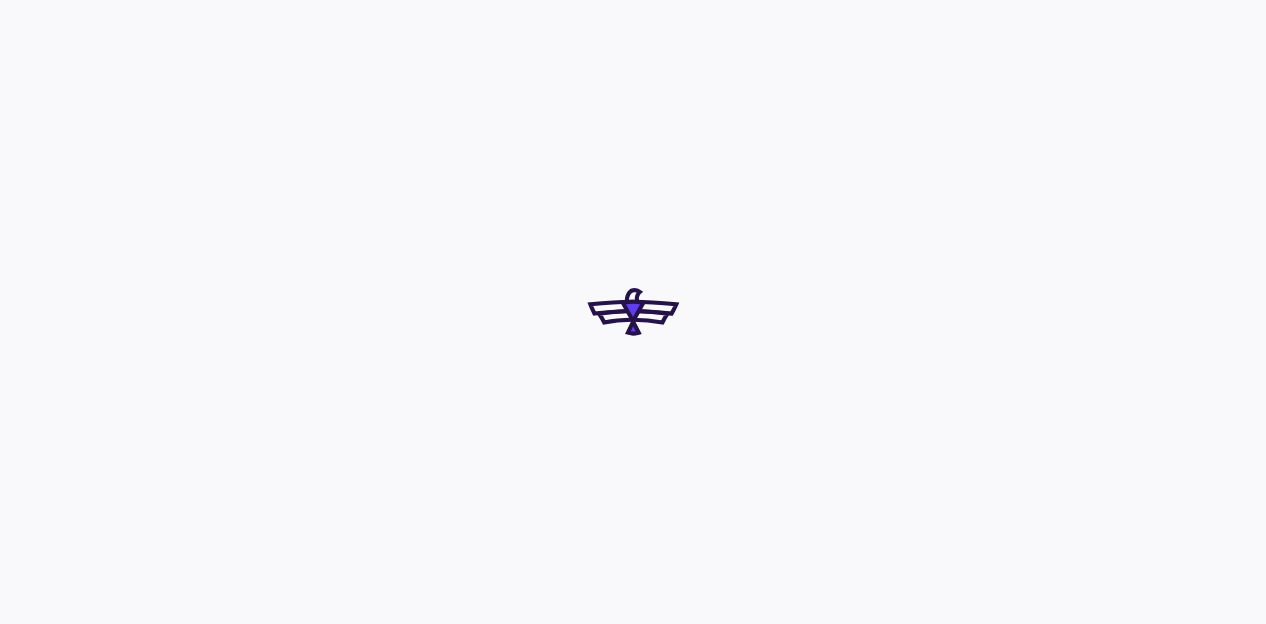 scroll, scrollTop: 0, scrollLeft: 0, axis: both 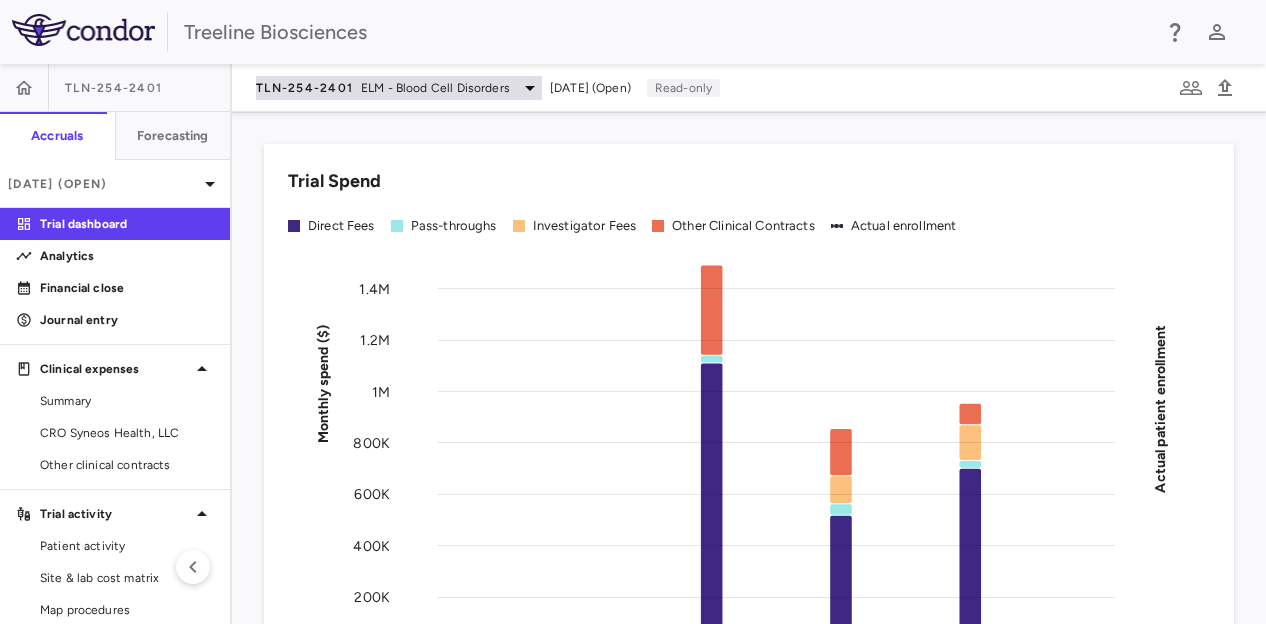 click 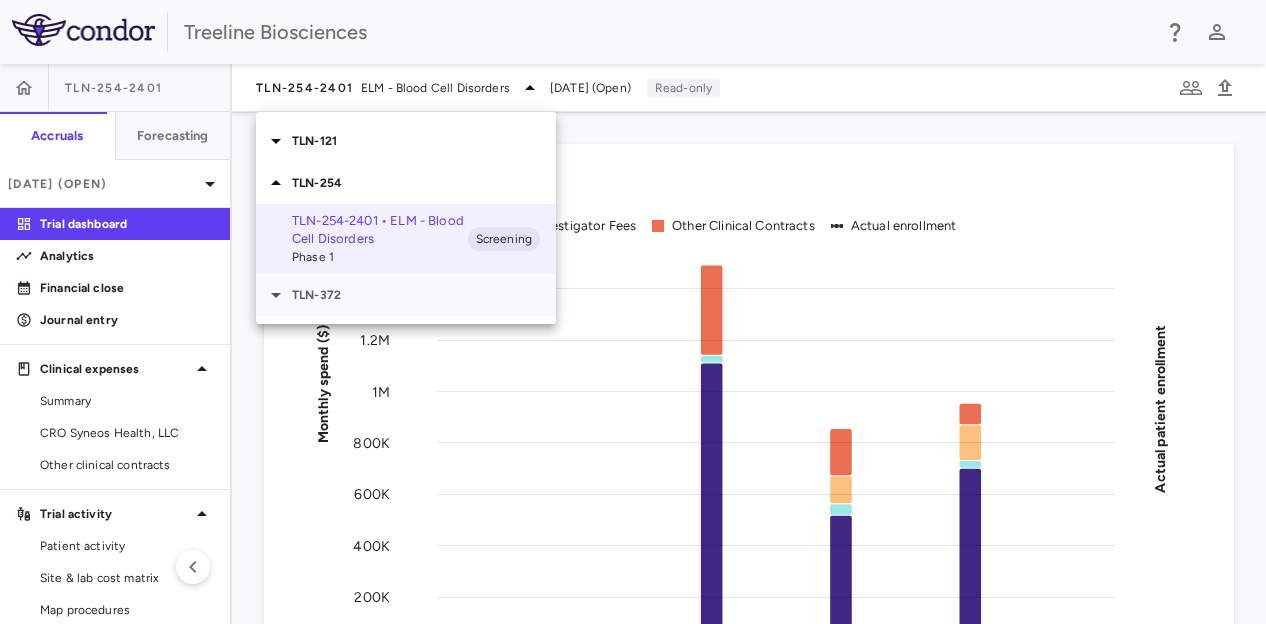 click on "TLN-372" at bounding box center (424, 295) 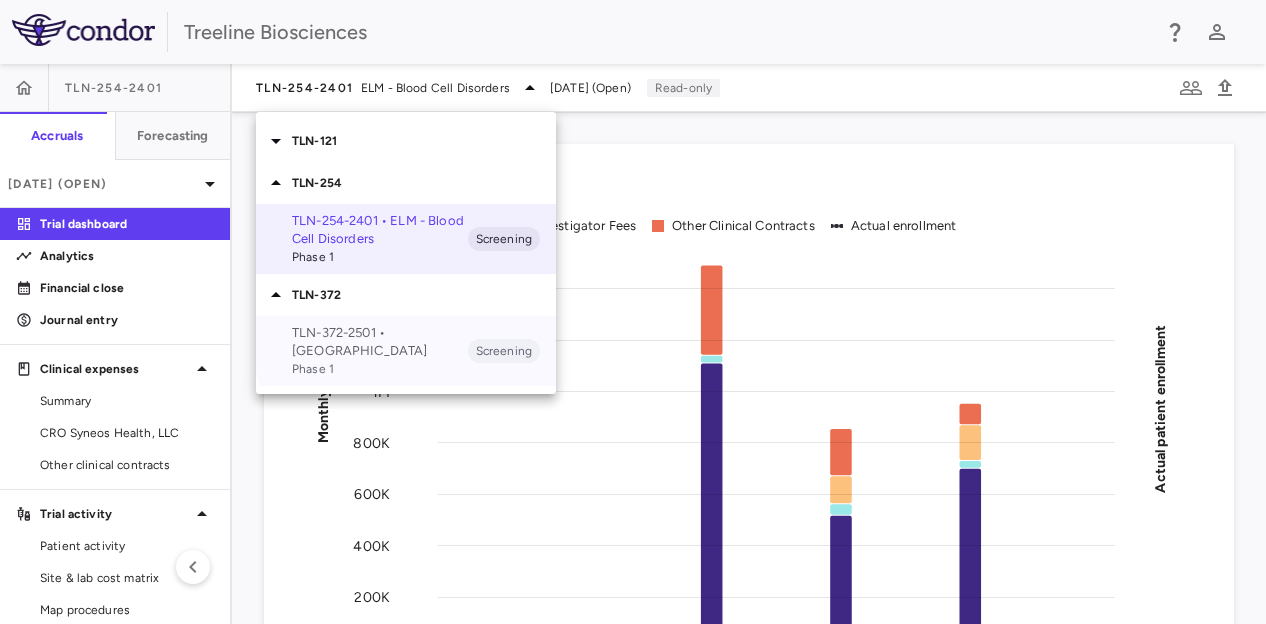 click on "TLN-372-2501 • [GEOGRAPHIC_DATA]" at bounding box center (380, 342) 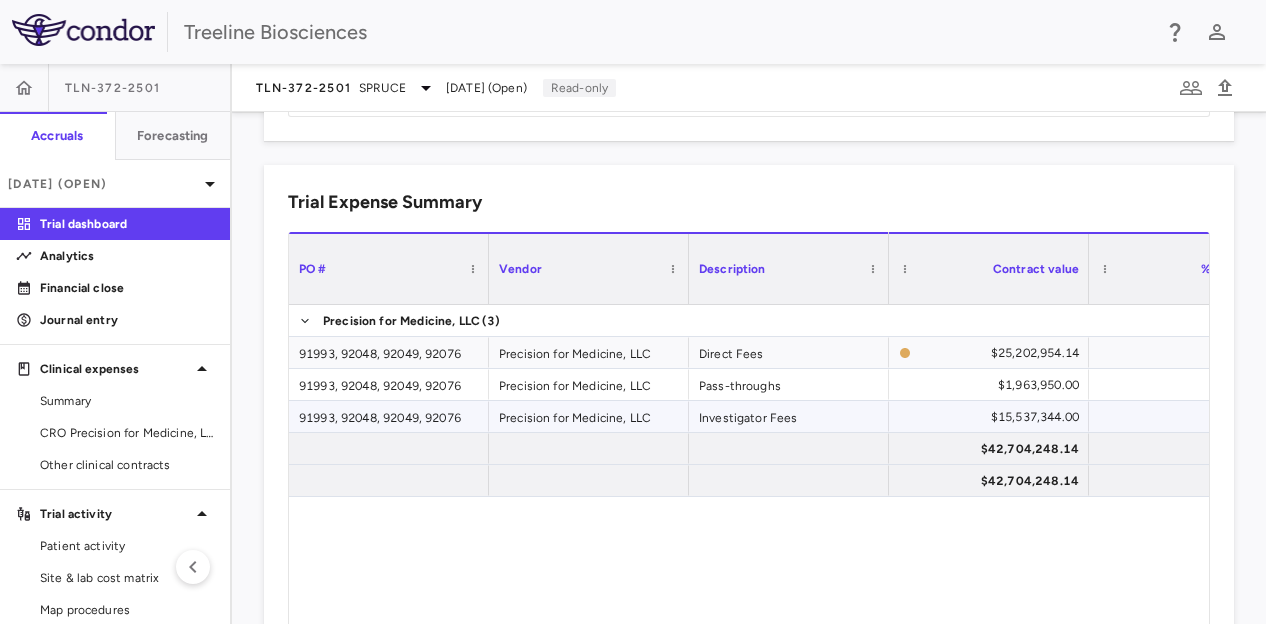 scroll, scrollTop: 1223, scrollLeft: 0, axis: vertical 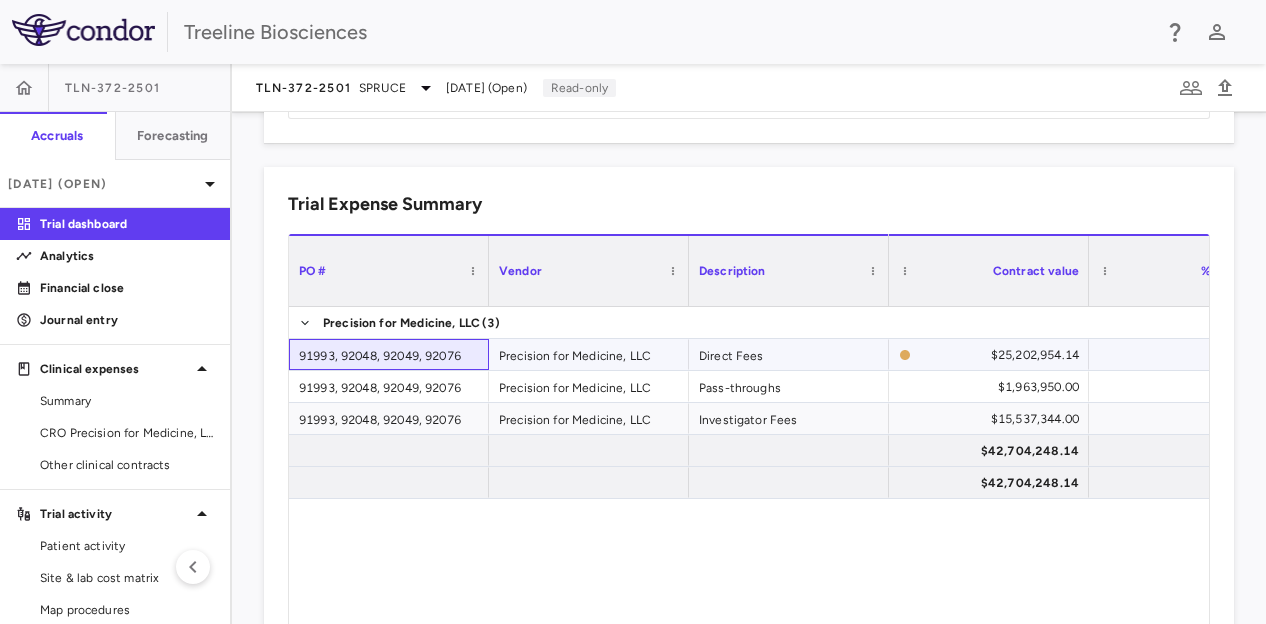 click on "91993, 92048, 92049, 92076" at bounding box center [389, 354] 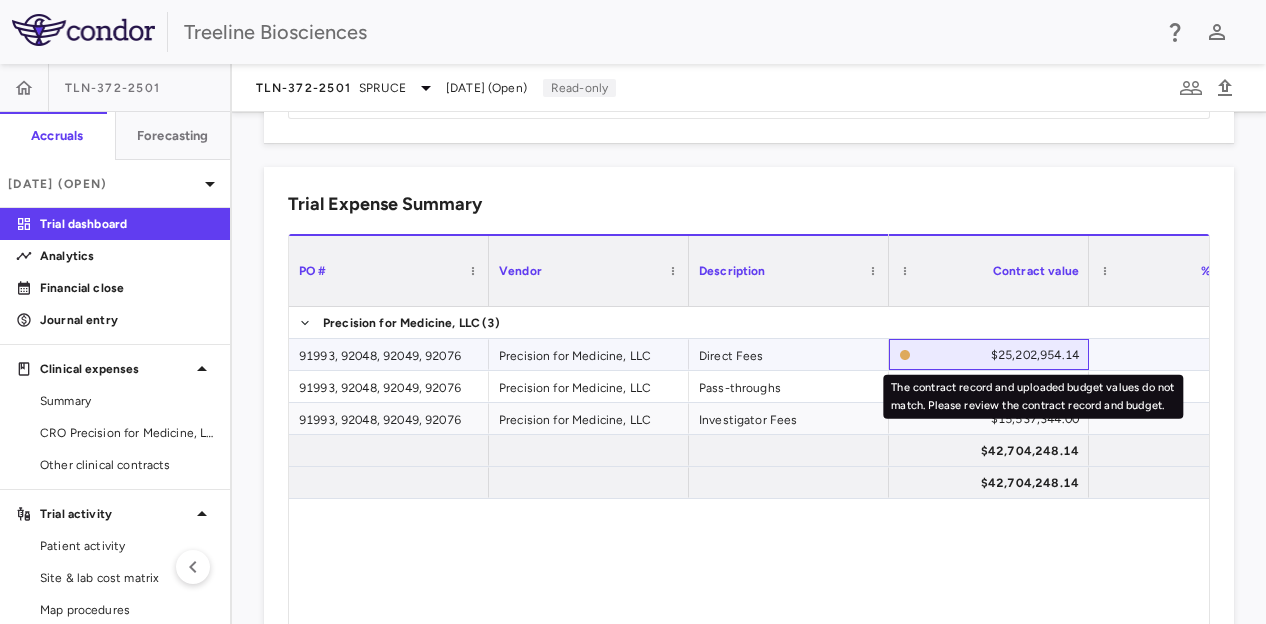 click on "$25,202,954.14" at bounding box center [1035, 355] 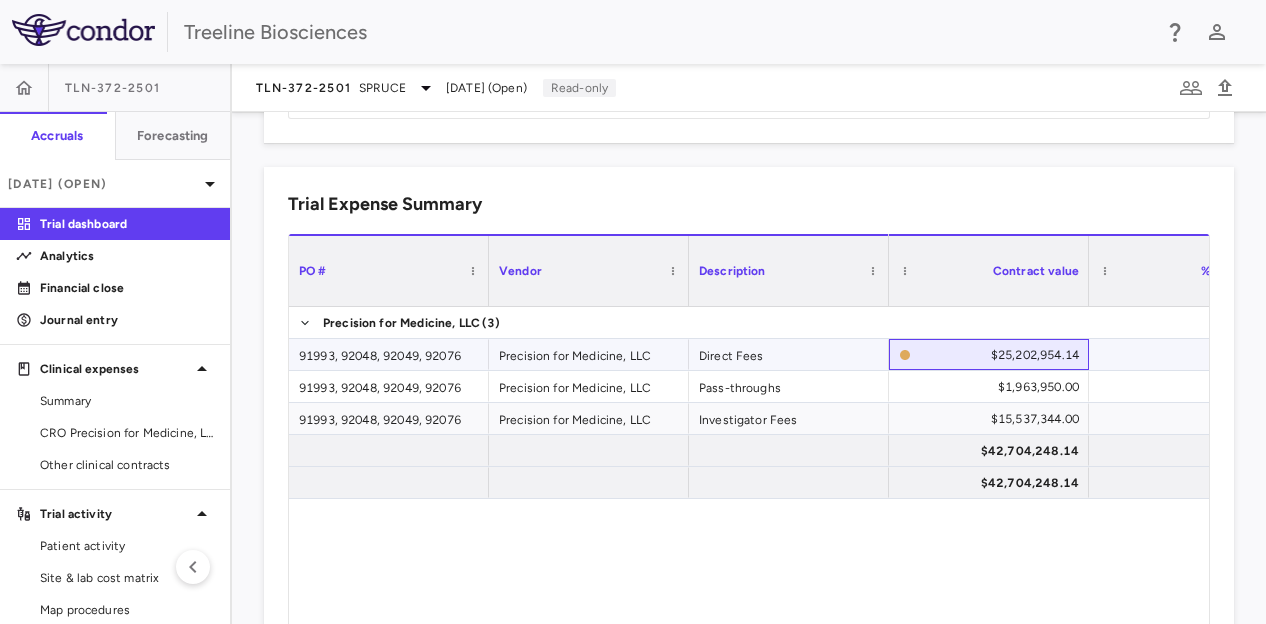 click 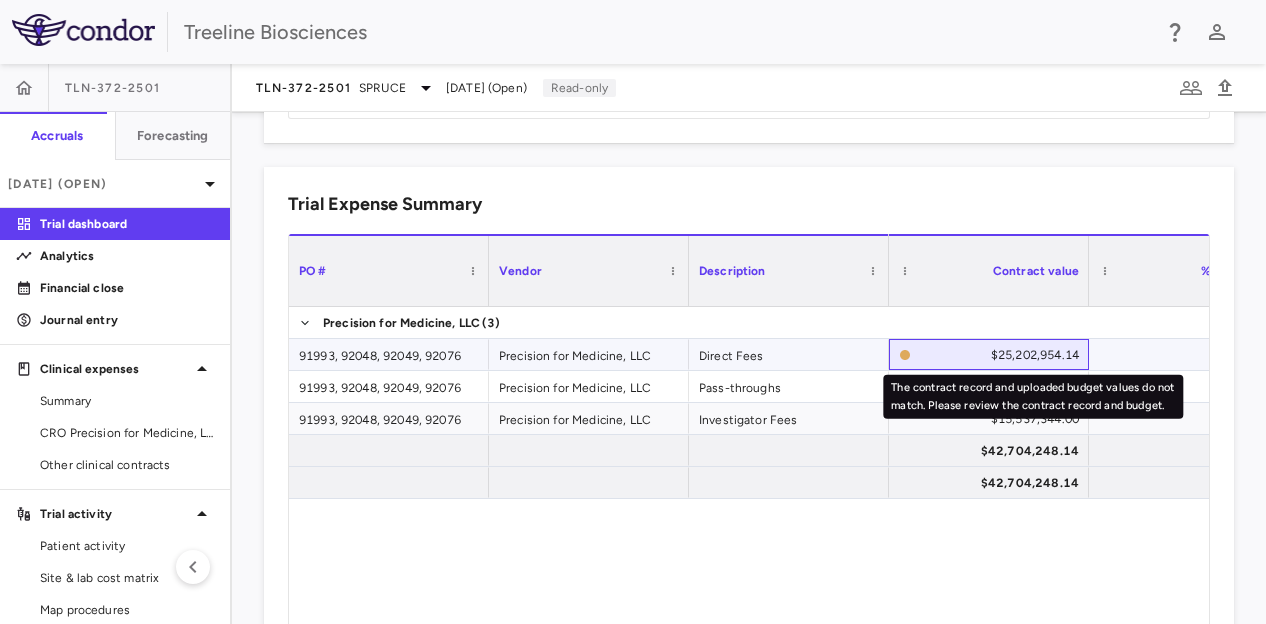 click on "$25,202,954.14" at bounding box center (1035, 355) 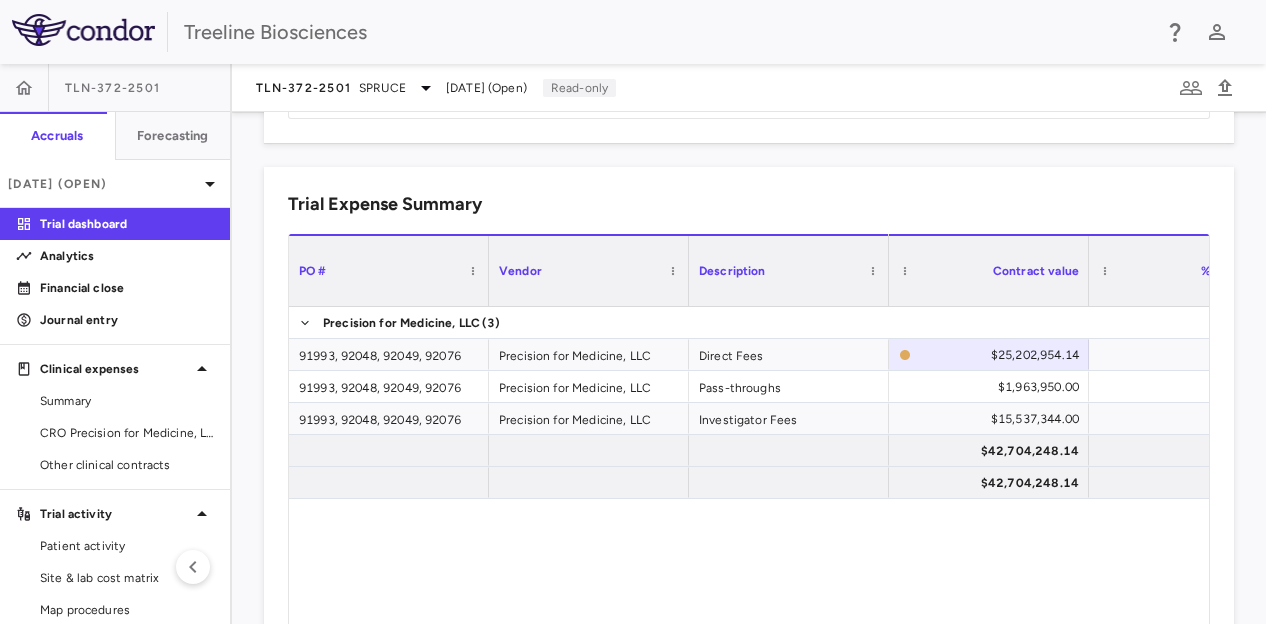 click on "Trial Expense Summary" at bounding box center [749, 204] 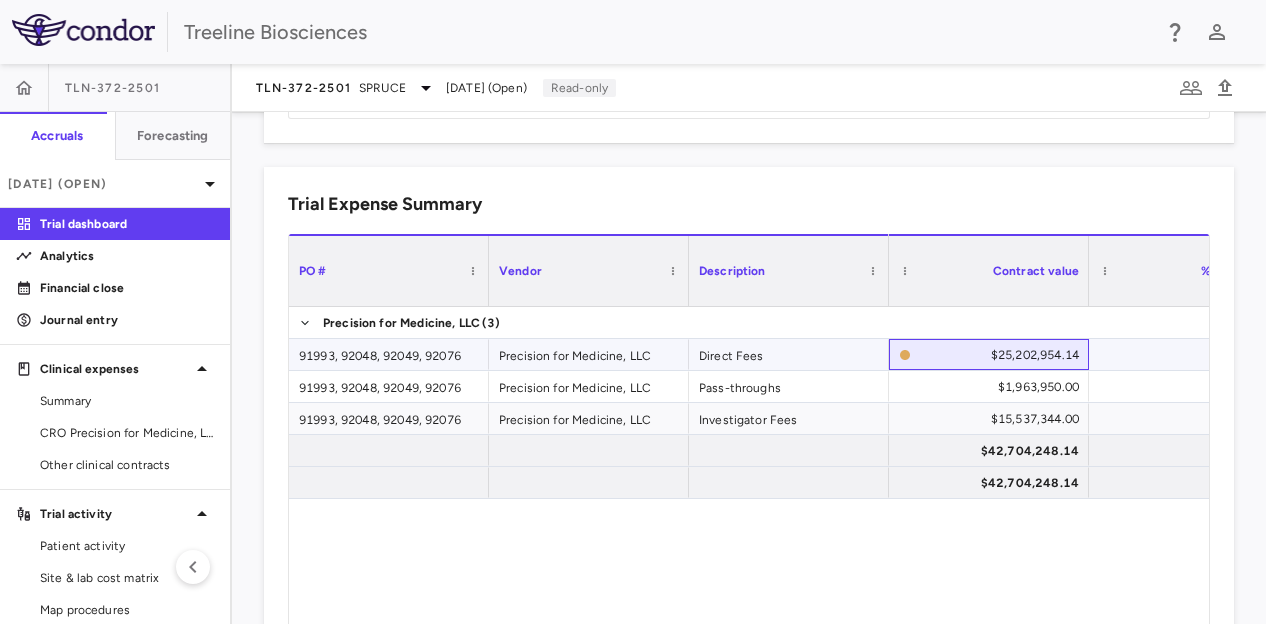 click on "$25,202,954.14" at bounding box center [999, 355] 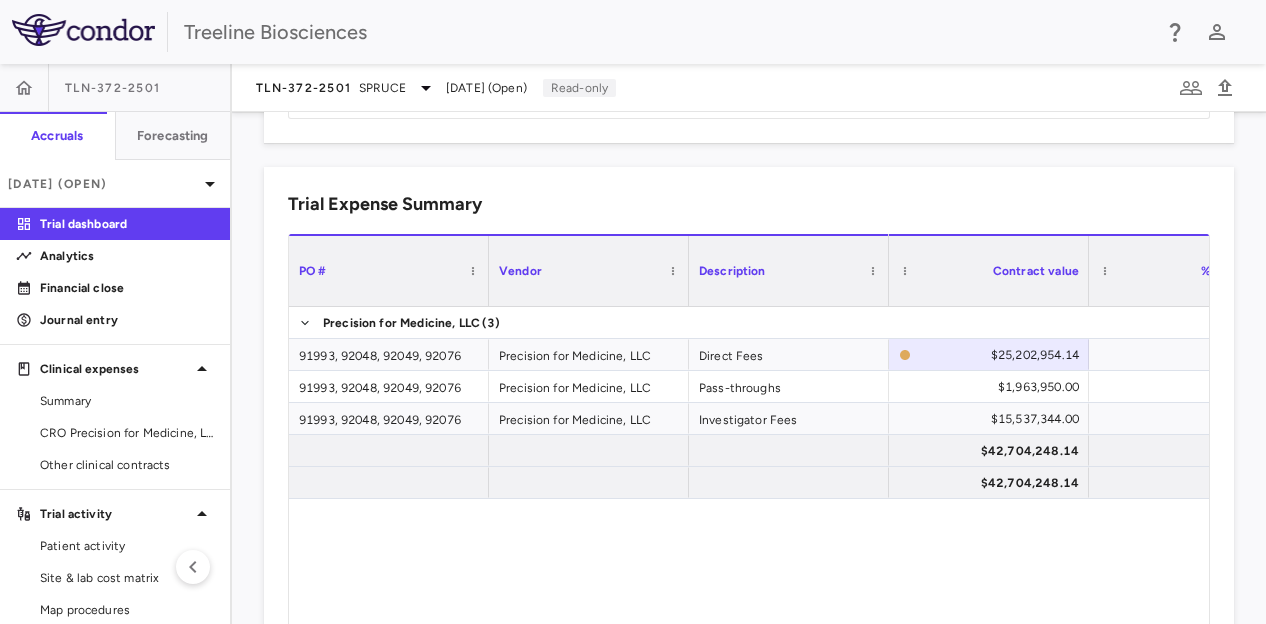 click on "Trial Expense Summary Press SPACE to deselect this row.
Drag here to set column labels
PO #
Vendor" at bounding box center [737, 500] 